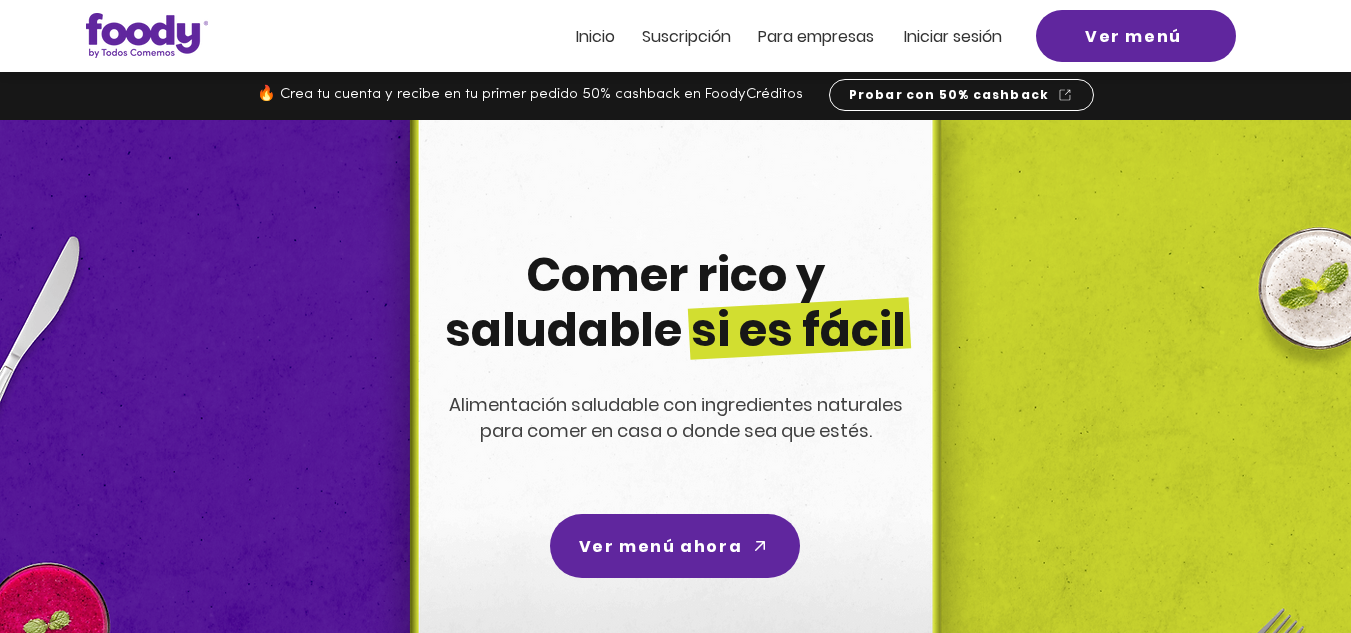 scroll, scrollTop: 0, scrollLeft: 0, axis: both 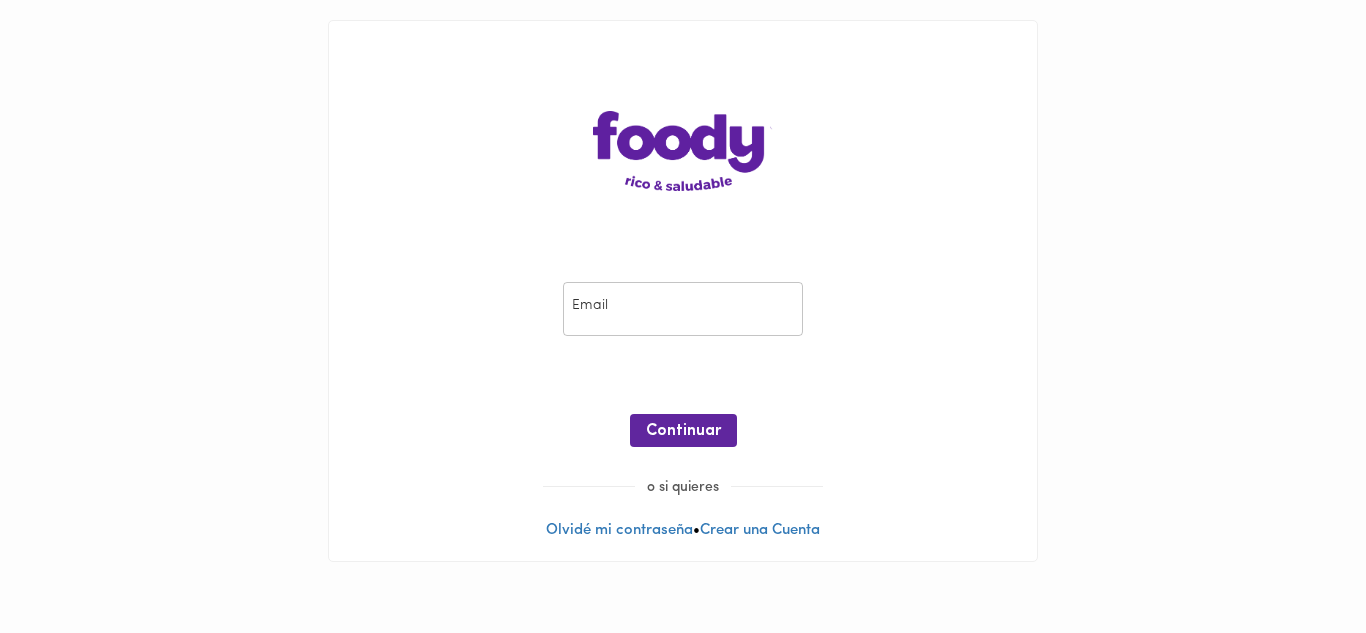 click at bounding box center (683, 309) 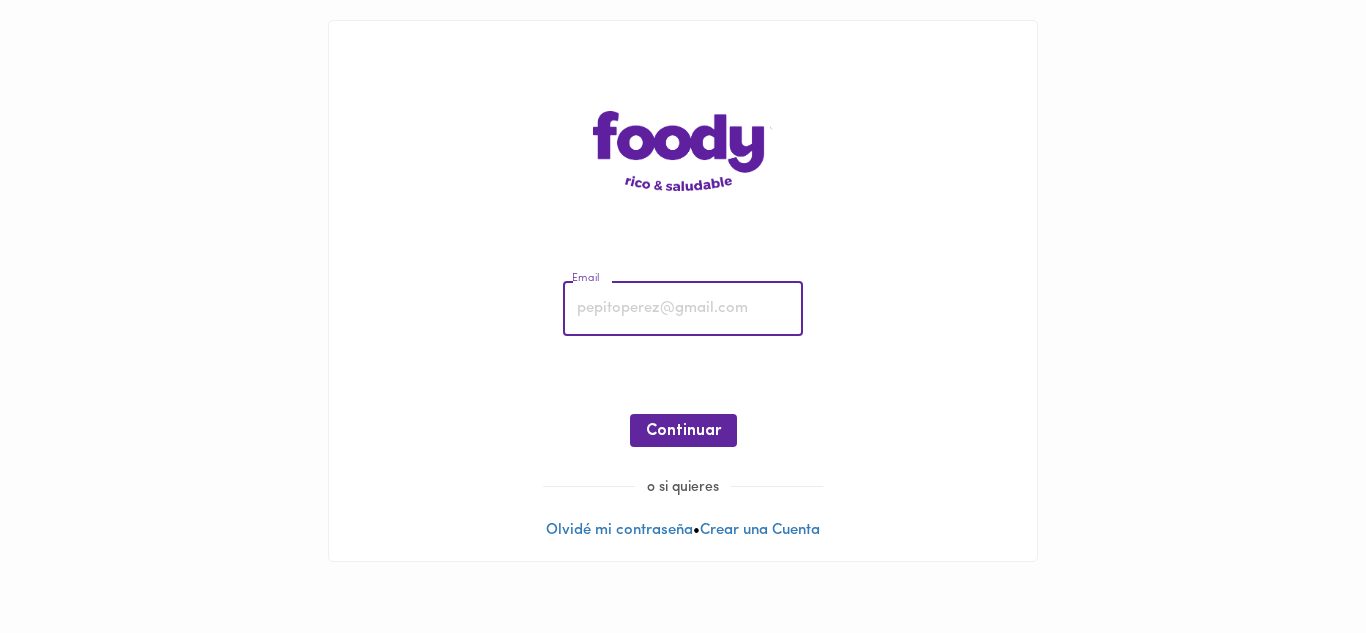 type on "[EMAIL]" 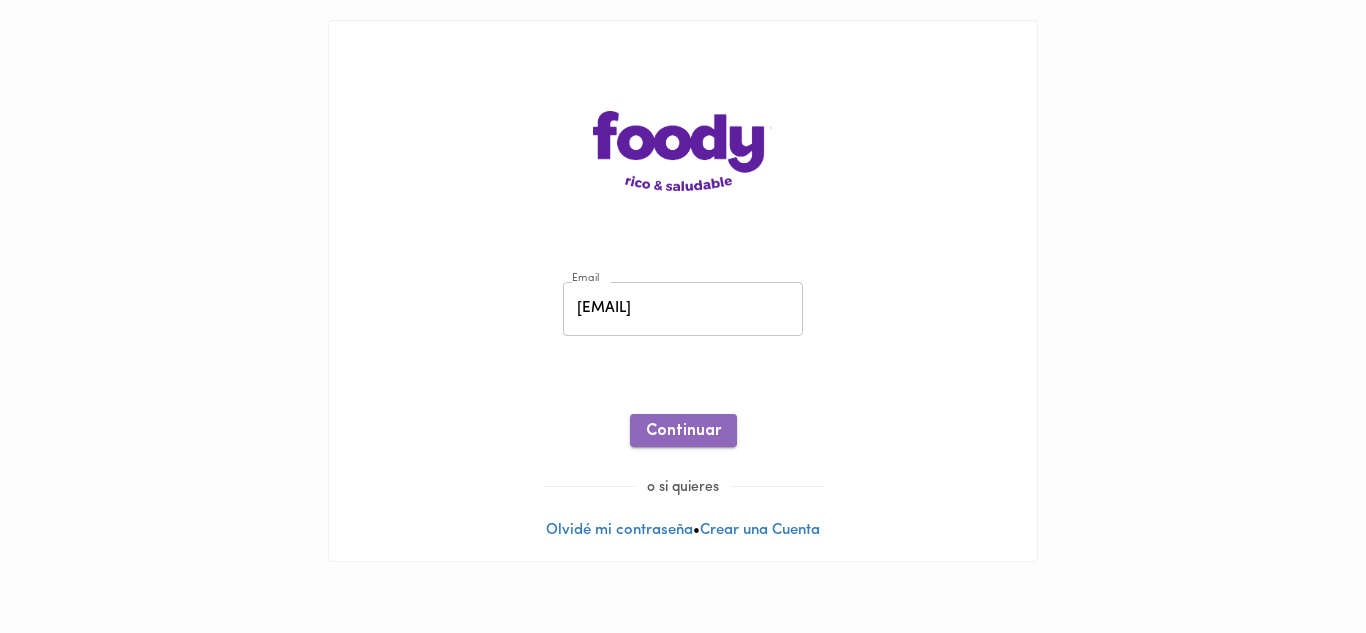 click on "Continuar" at bounding box center (683, 431) 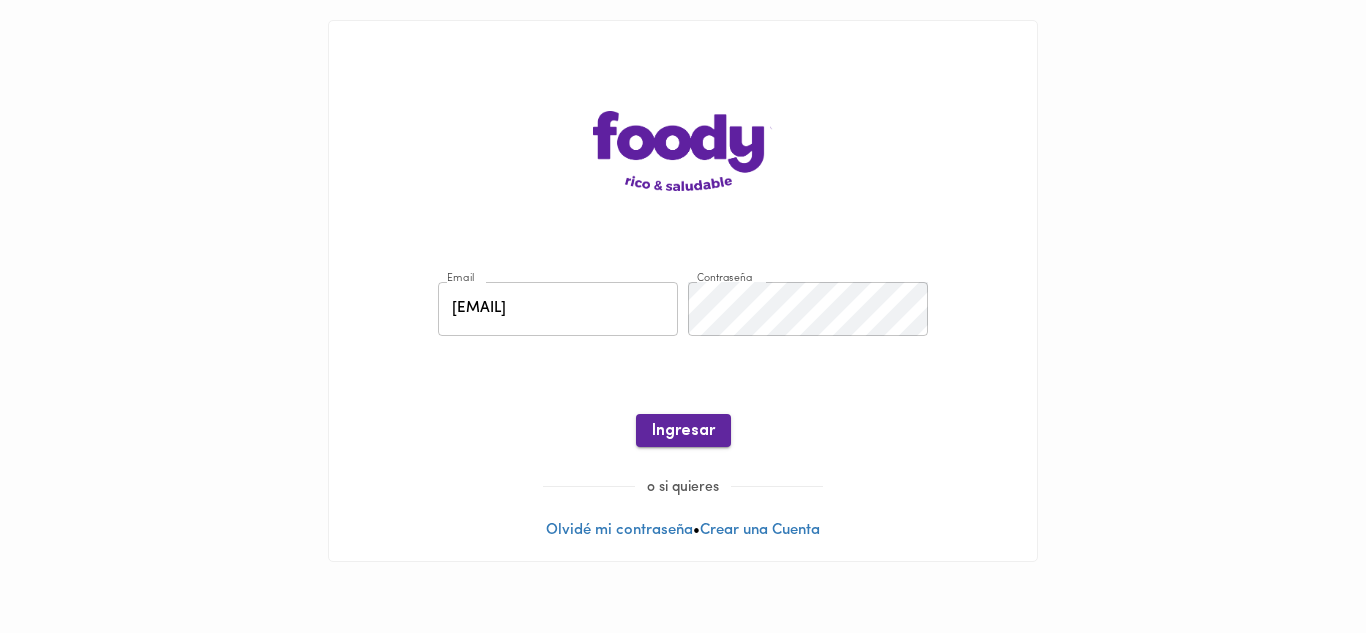 click on "Ingresar" at bounding box center [683, 431] 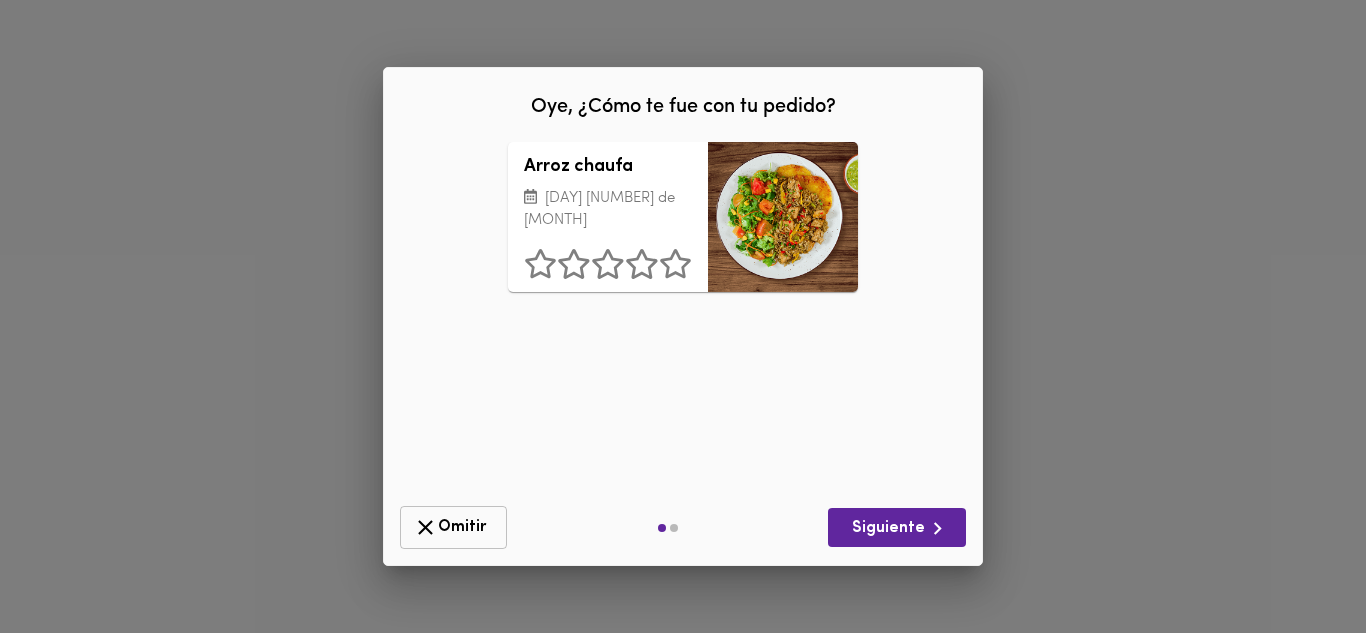 click 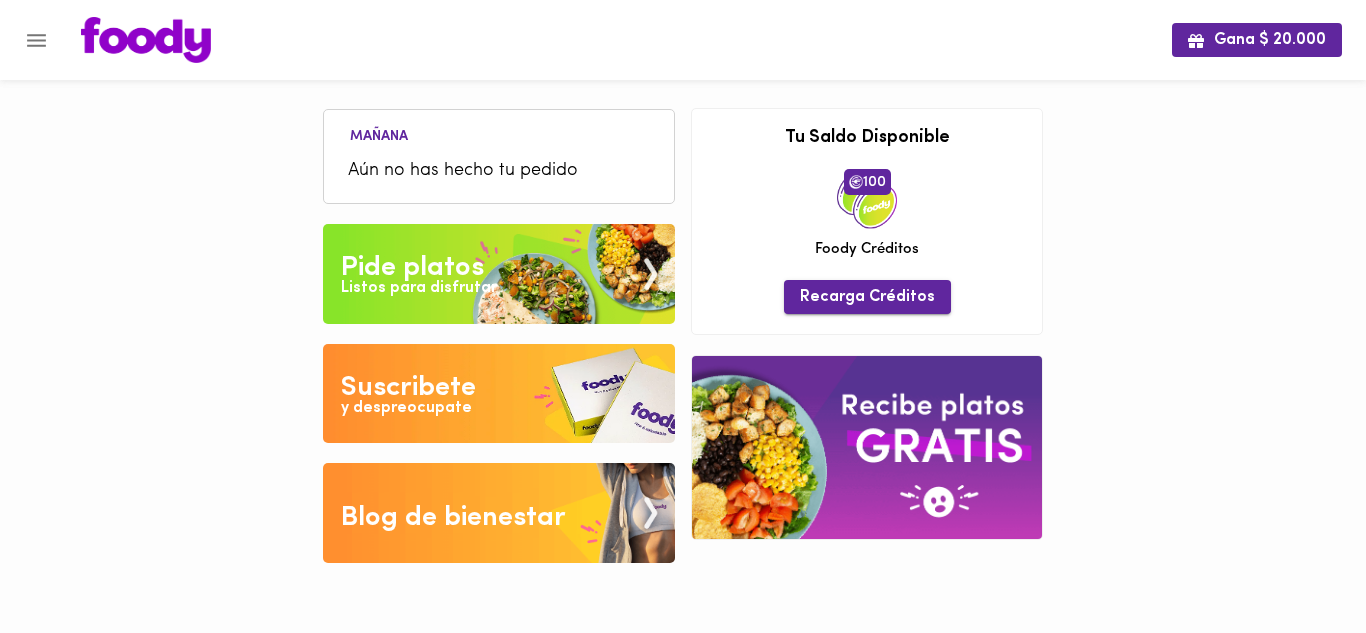 click on "Recarga Créditos" at bounding box center [867, 297] 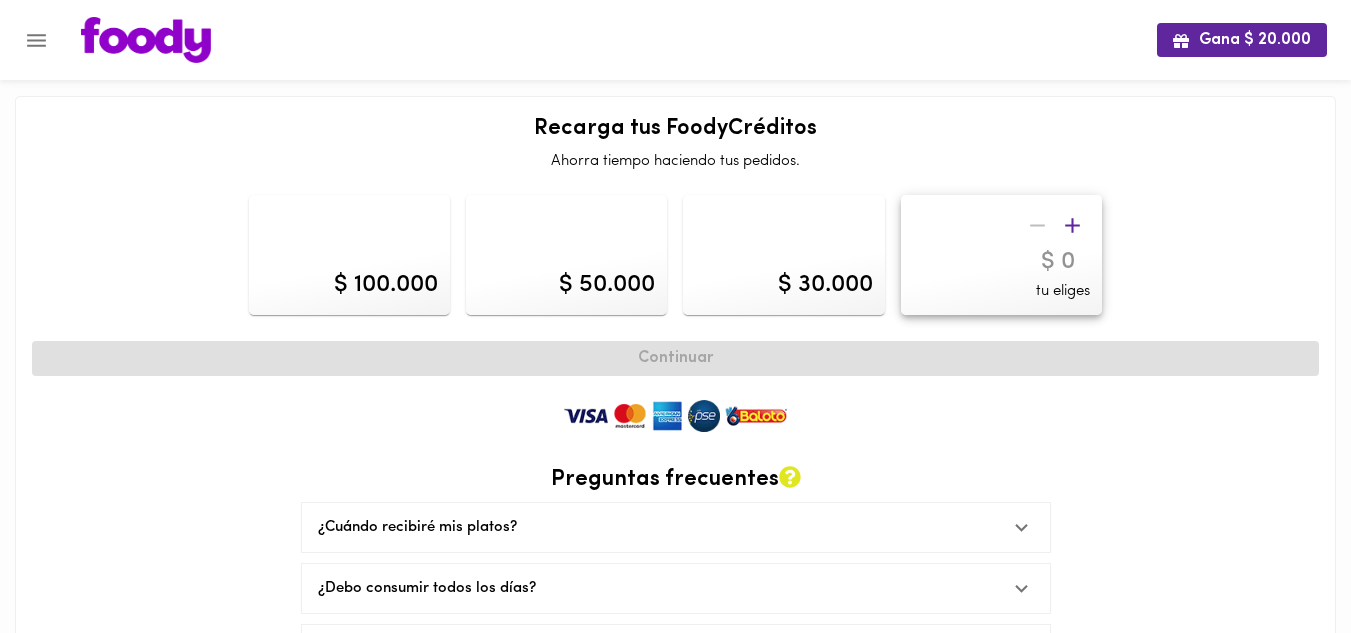 click on "$ 100.000" at bounding box center (349, 255) 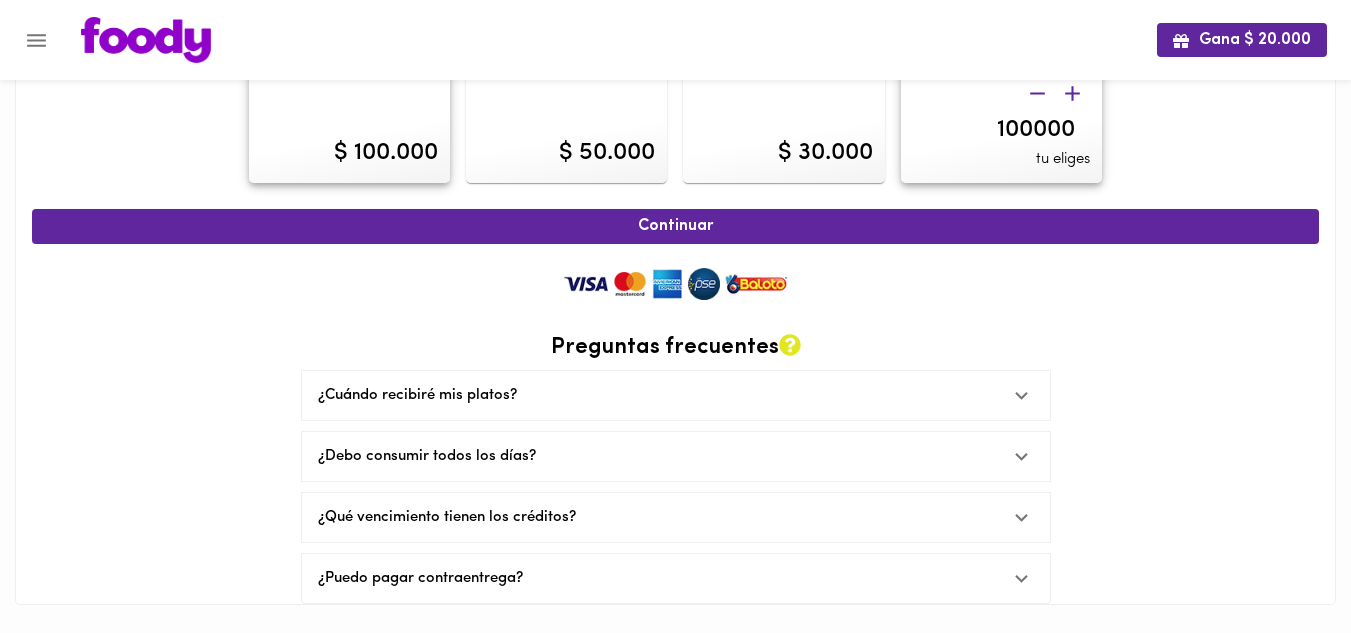 scroll, scrollTop: 32, scrollLeft: 0, axis: vertical 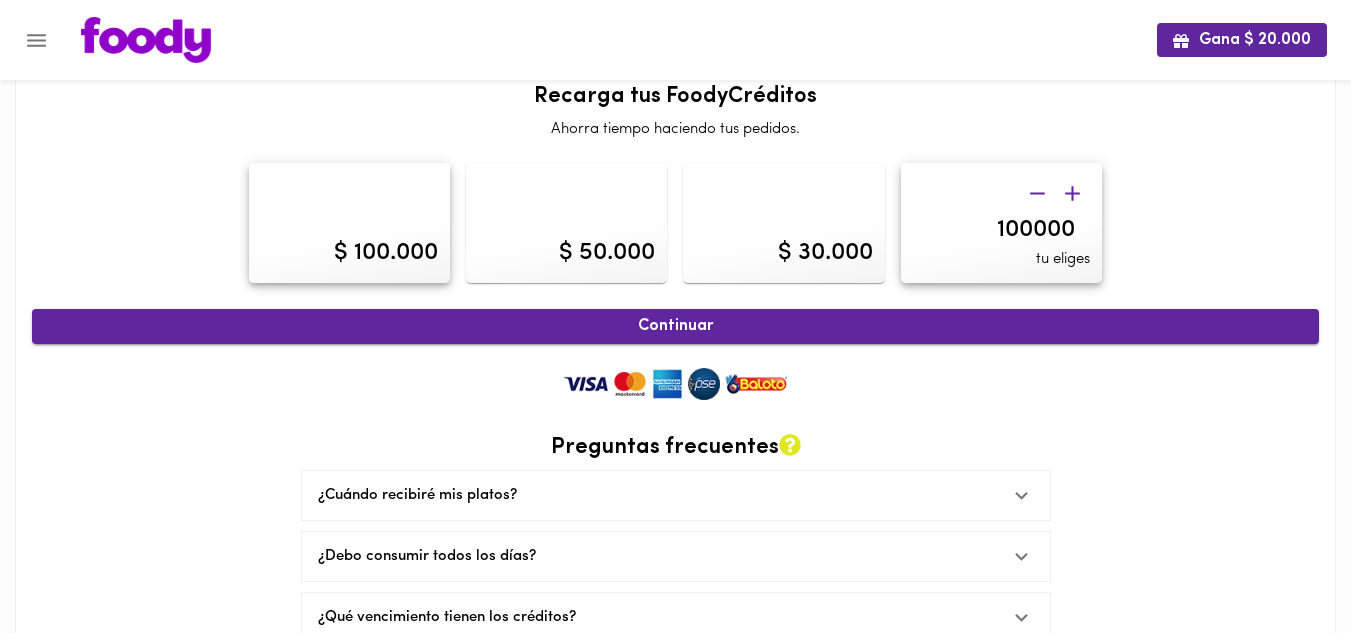 click on "Continuar" at bounding box center (675, 326) 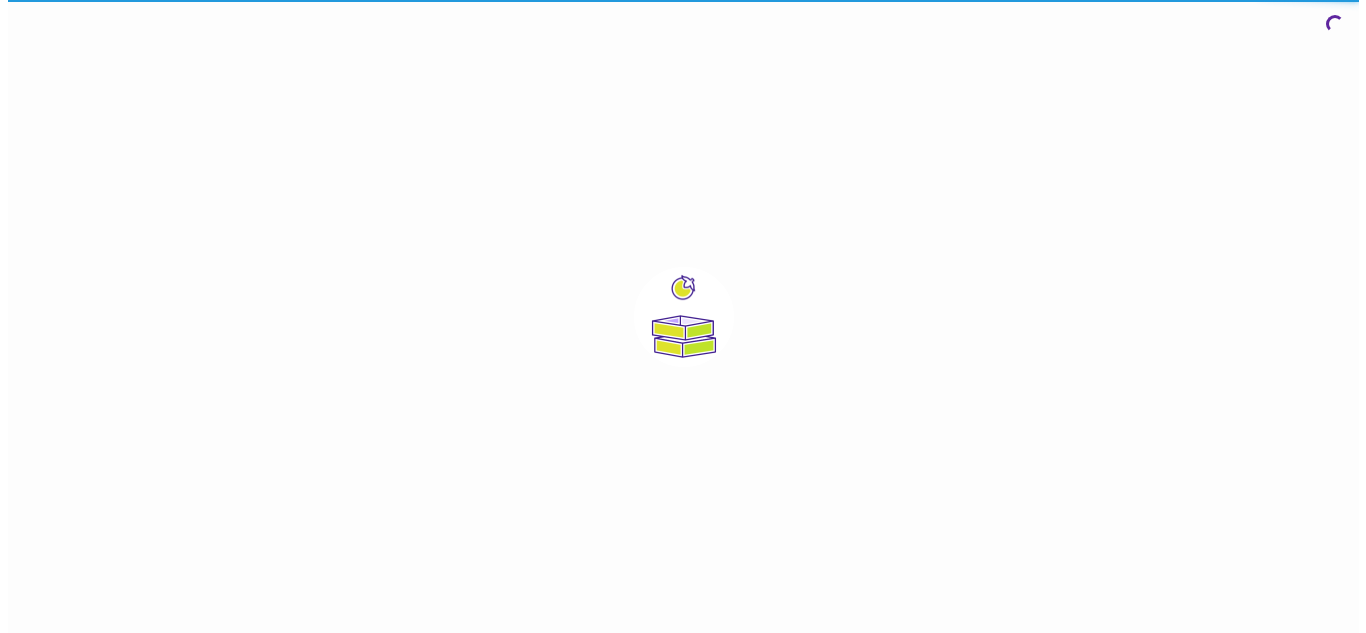 scroll, scrollTop: 0, scrollLeft: 0, axis: both 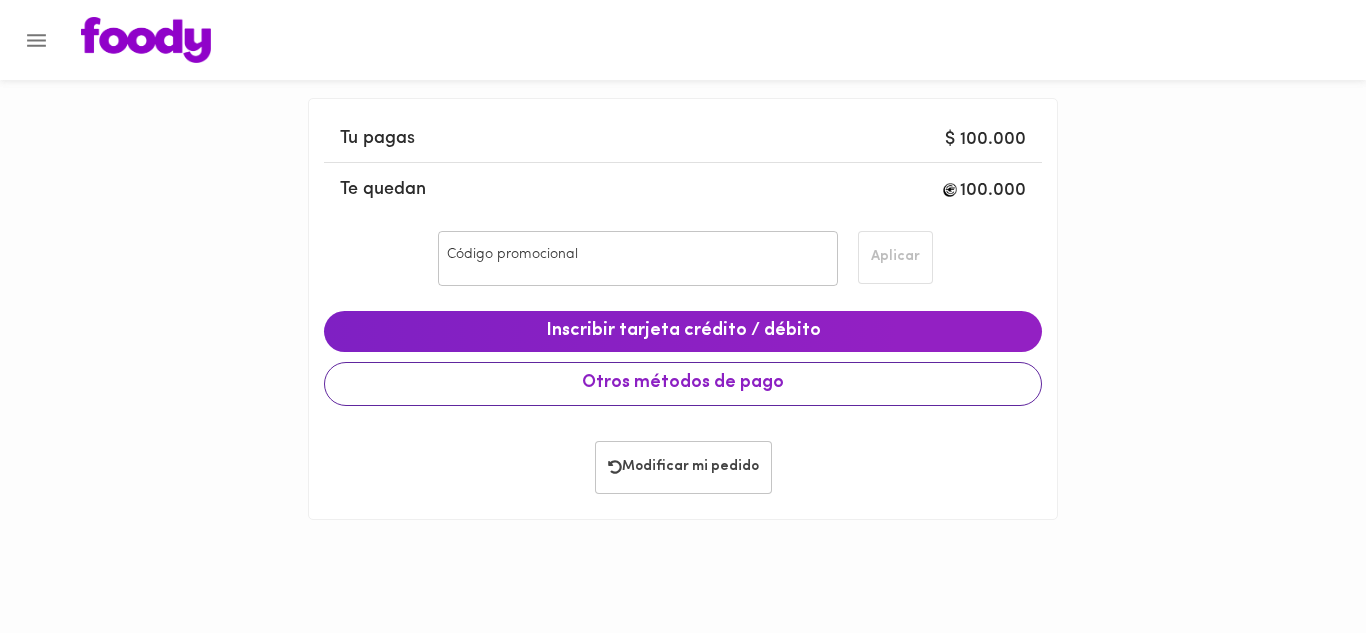 click on "Otros métodos de pago" at bounding box center [683, 384] 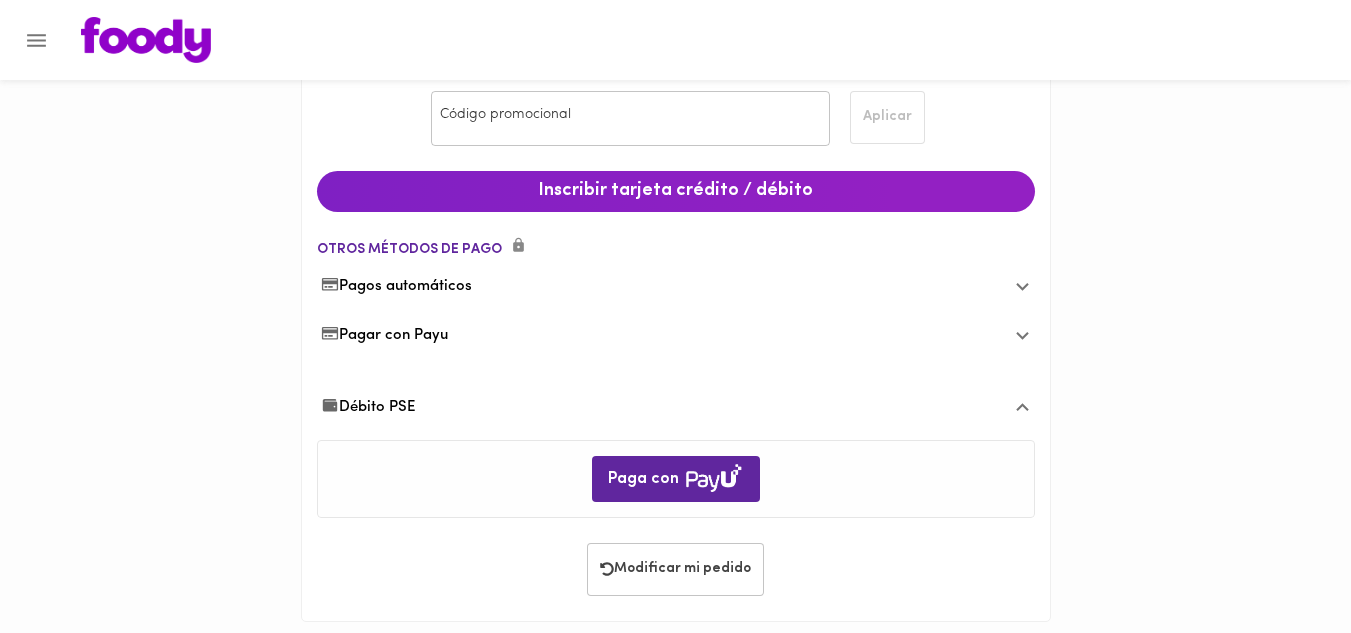scroll, scrollTop: 157, scrollLeft: 0, axis: vertical 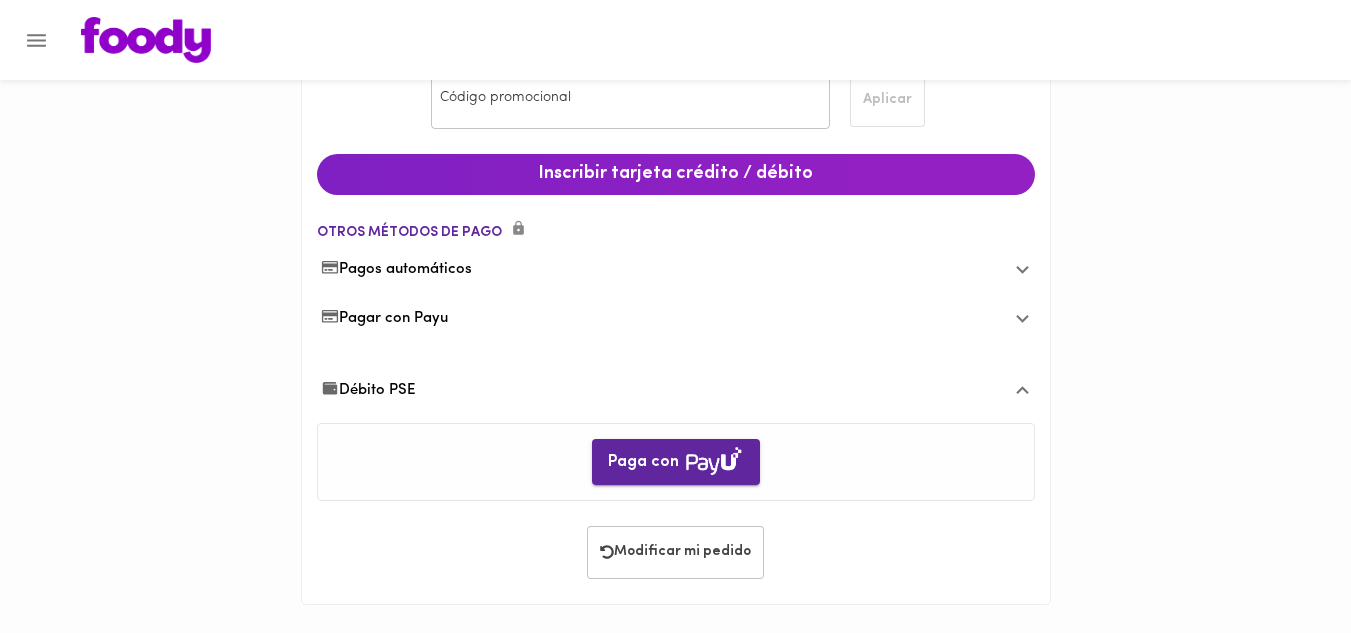 click at bounding box center [714, 461] 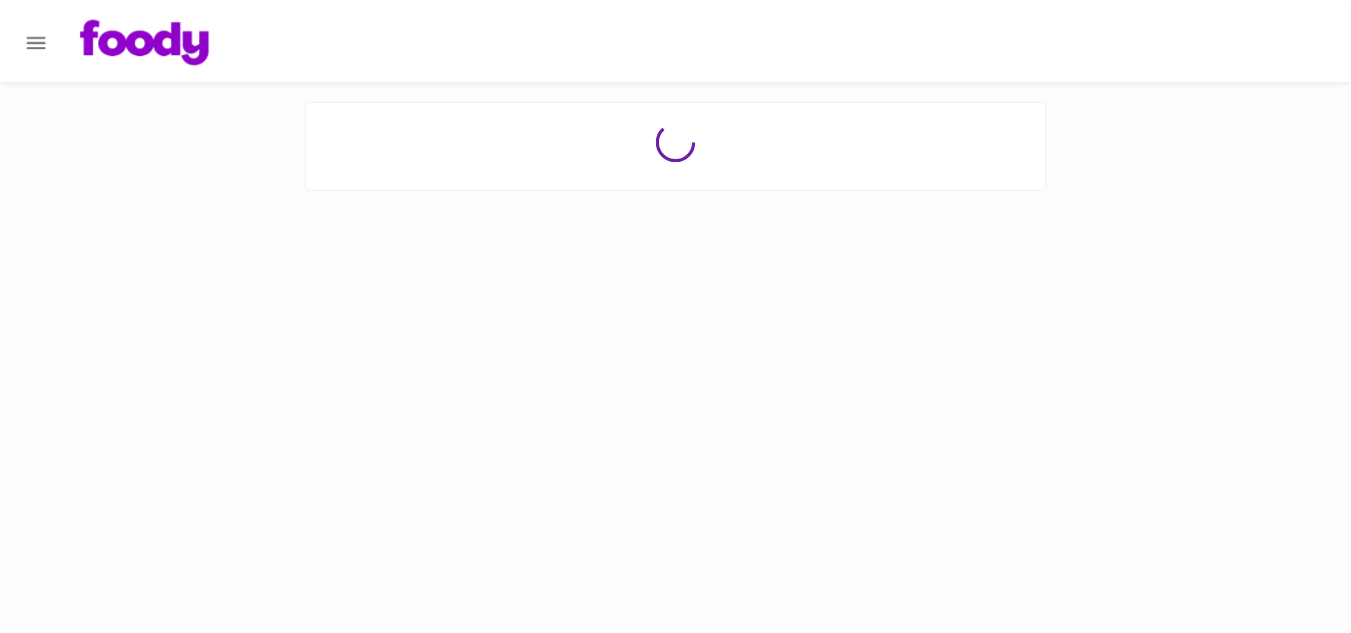 scroll, scrollTop: 0, scrollLeft: 0, axis: both 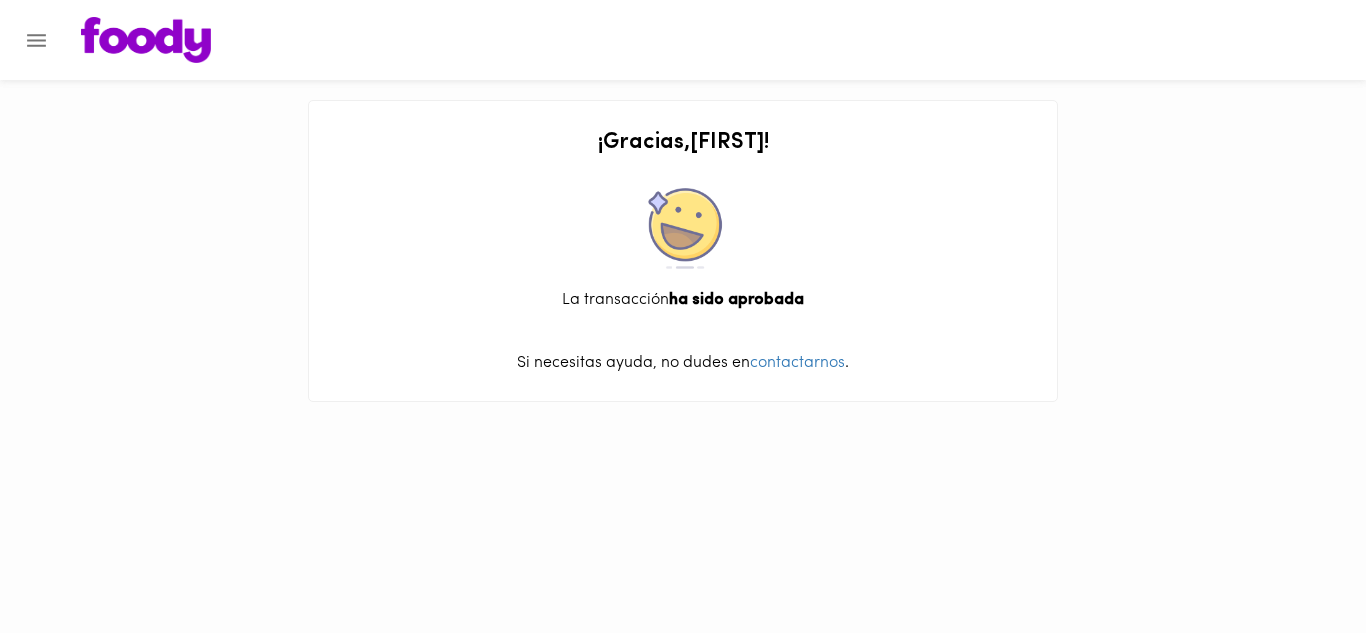 click 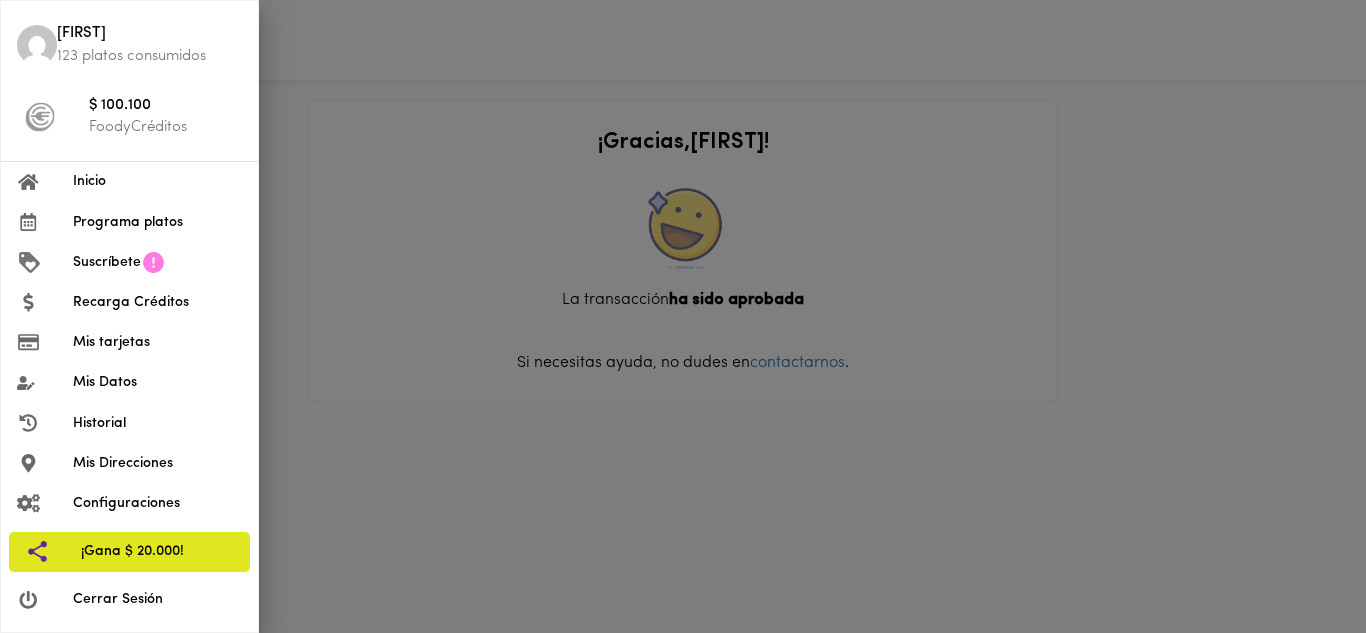 click on "Inicio" at bounding box center (157, 181) 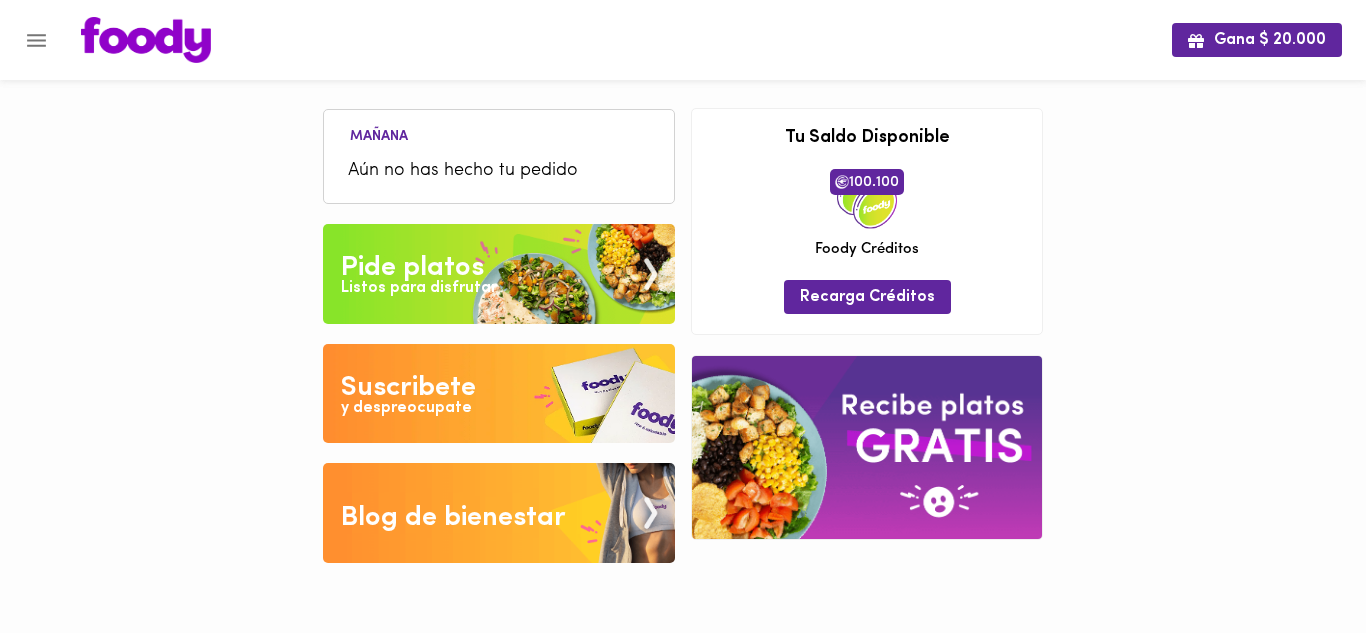click on "Aún no has hecho tu pedido" at bounding box center (499, 171) 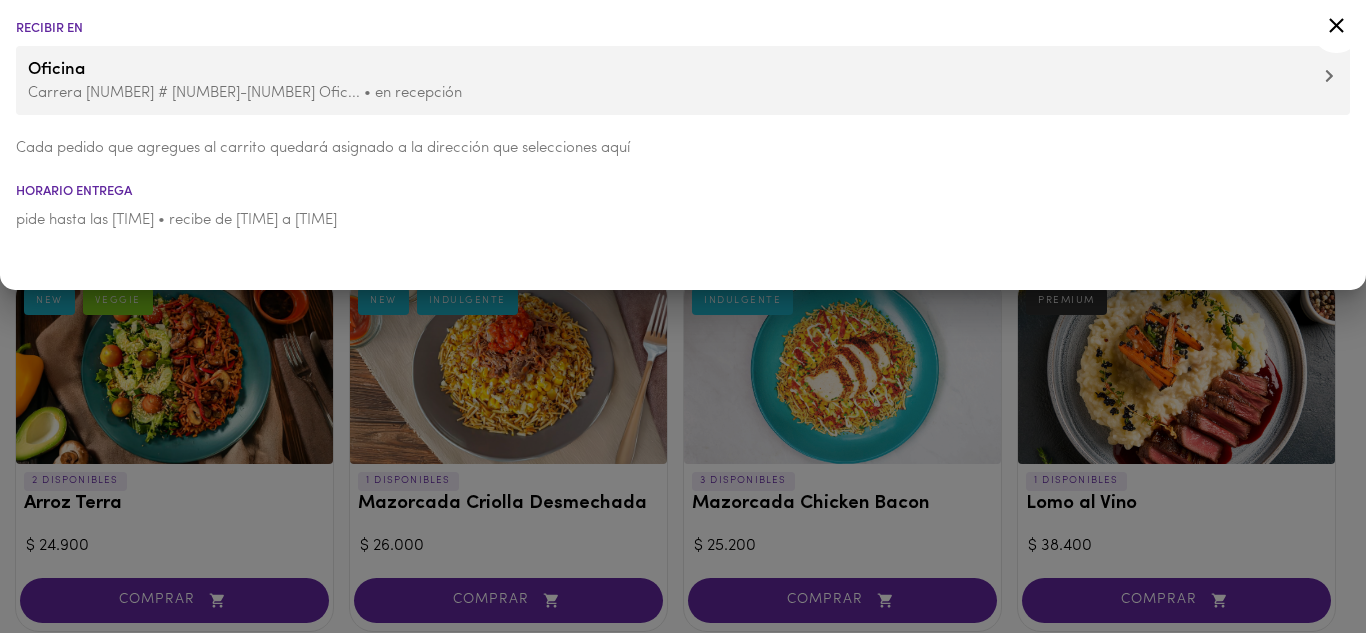 click 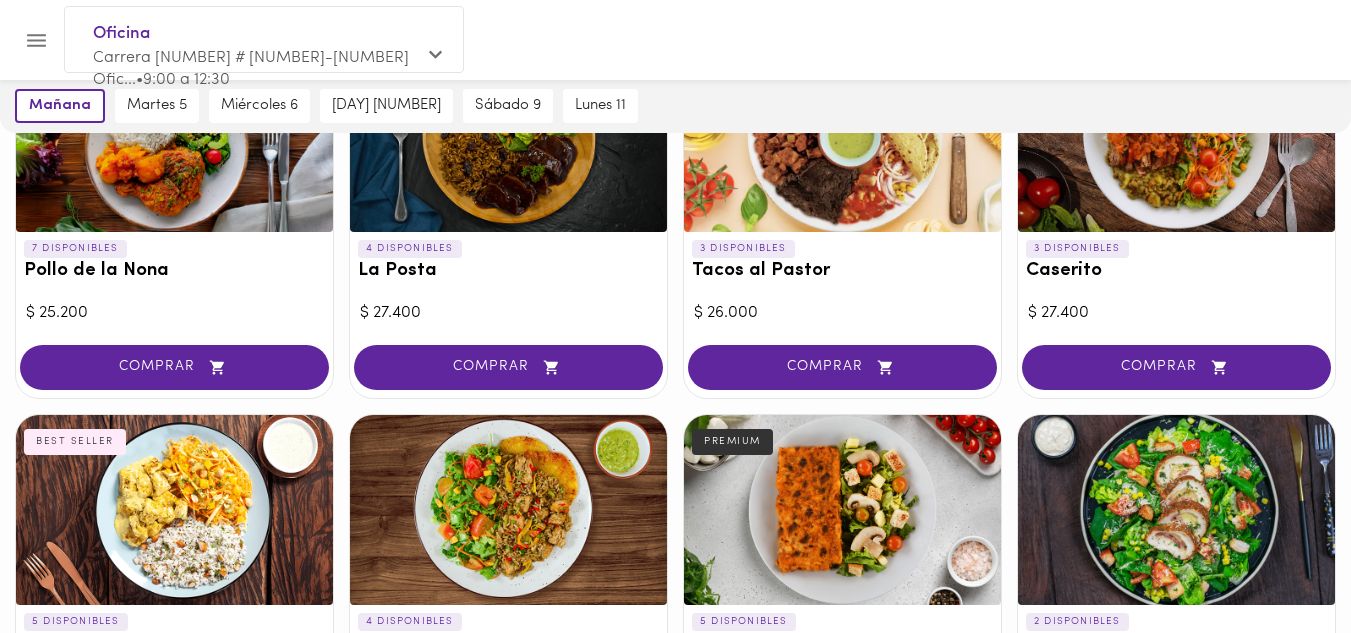 scroll, scrollTop: 879, scrollLeft: 0, axis: vertical 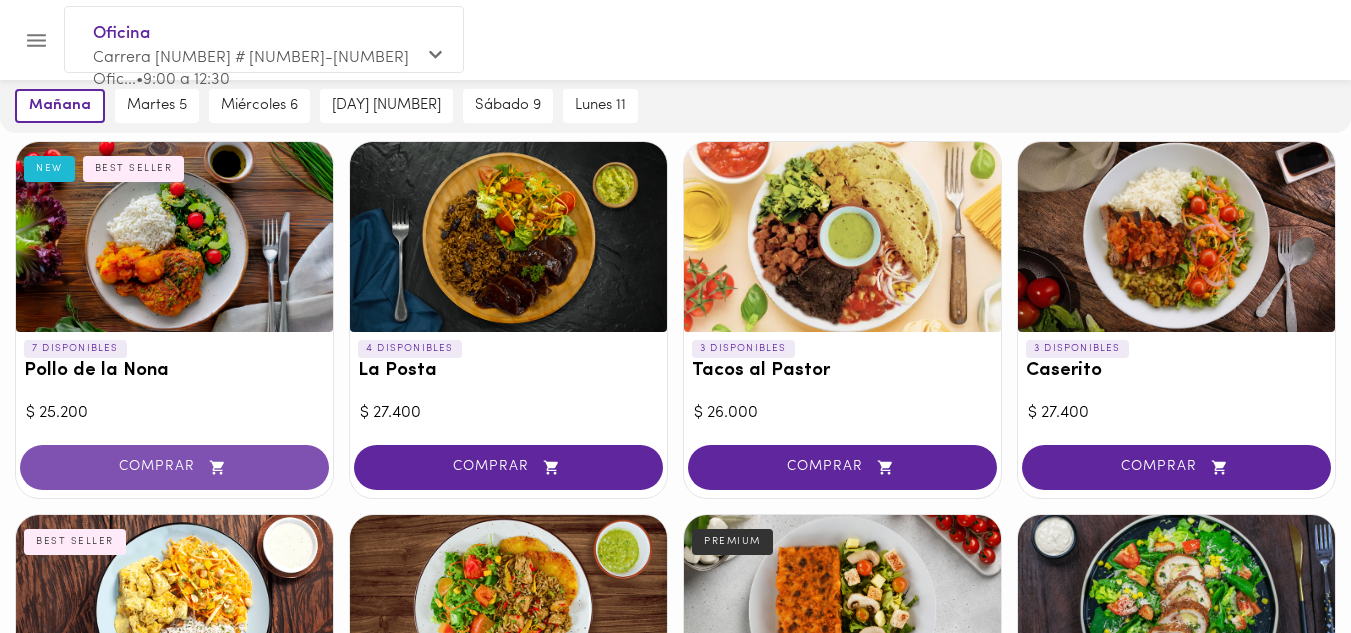 click on "COMPRAR" at bounding box center (174, 467) 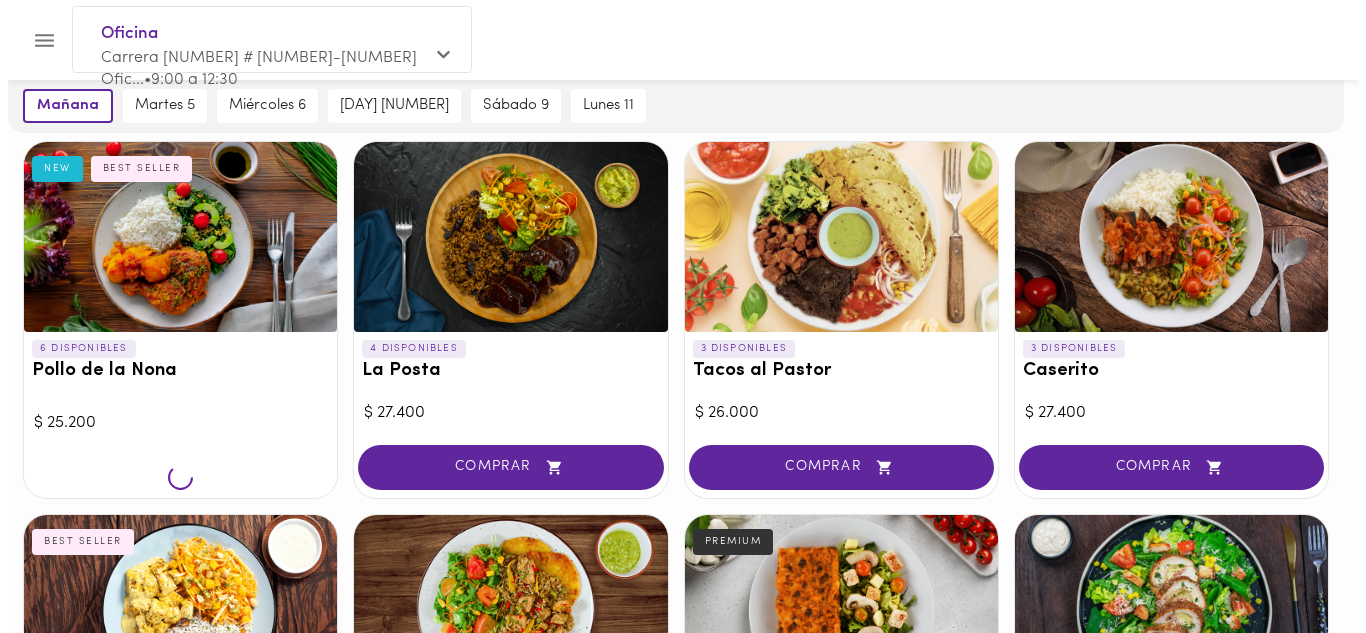 scroll, scrollTop: 880, scrollLeft: 0, axis: vertical 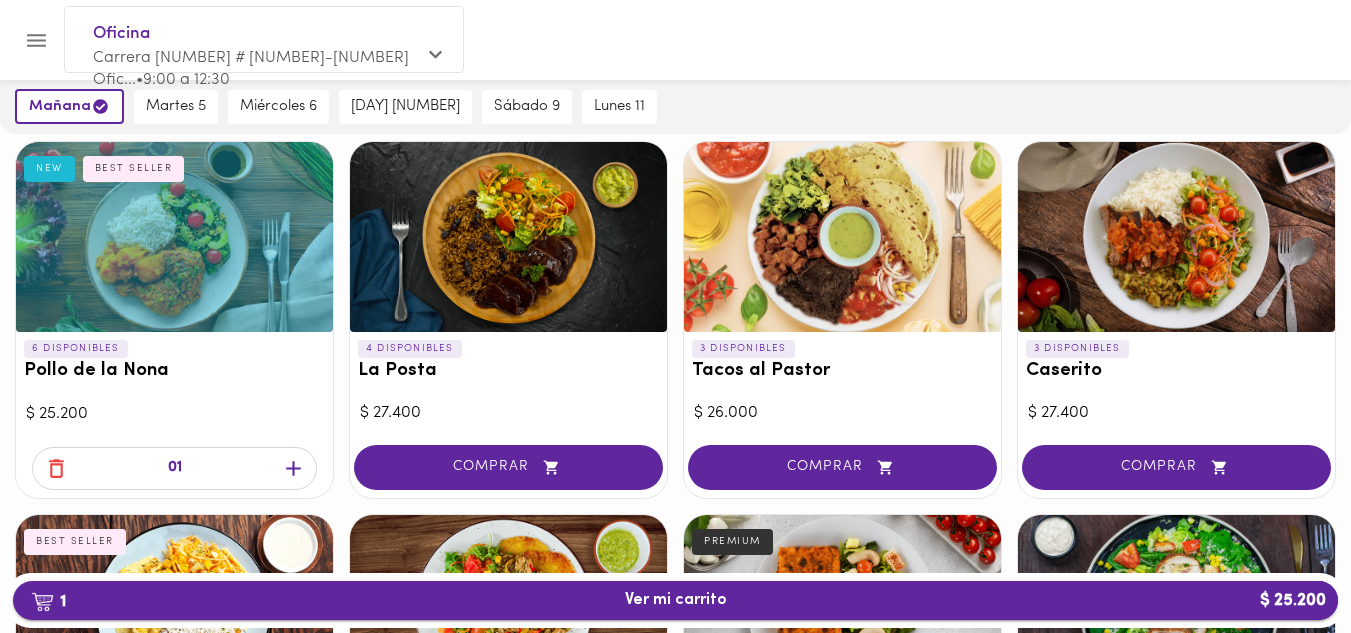 click on "1 Ver mi carrito $ 25.200" at bounding box center [676, 600] 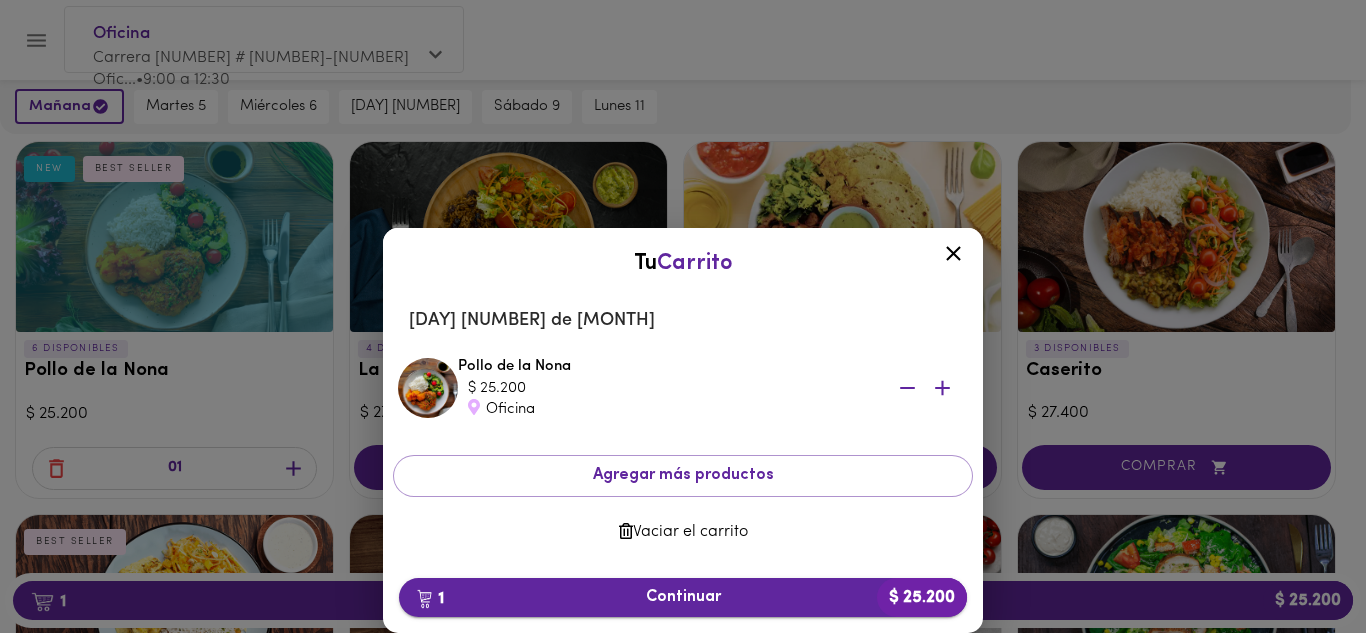 click on "1 Continuar $ 25.200" at bounding box center [683, 597] 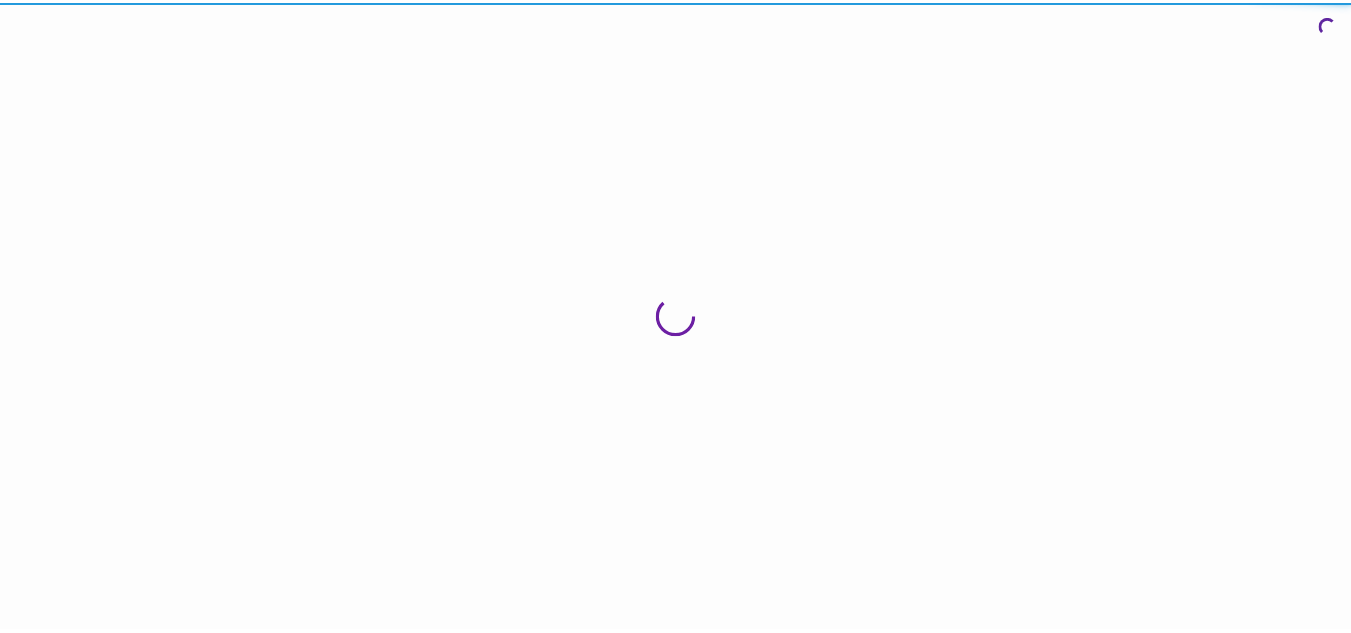 scroll, scrollTop: 0, scrollLeft: 0, axis: both 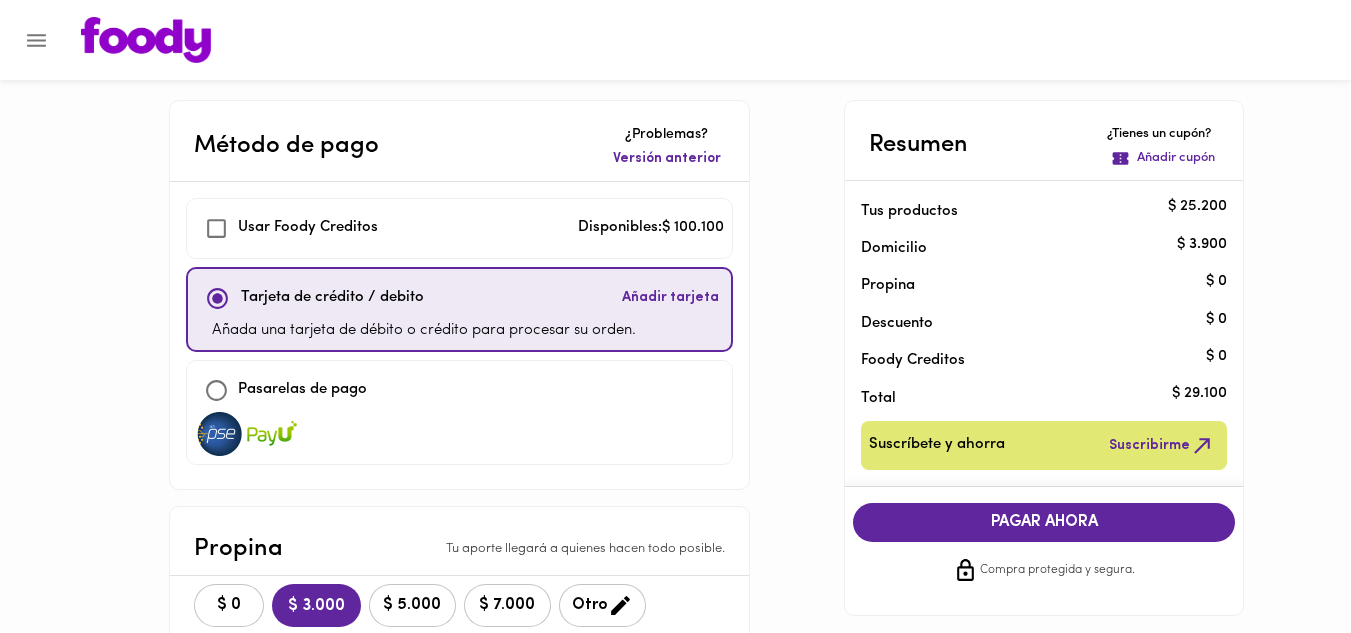 checkbox on "true" 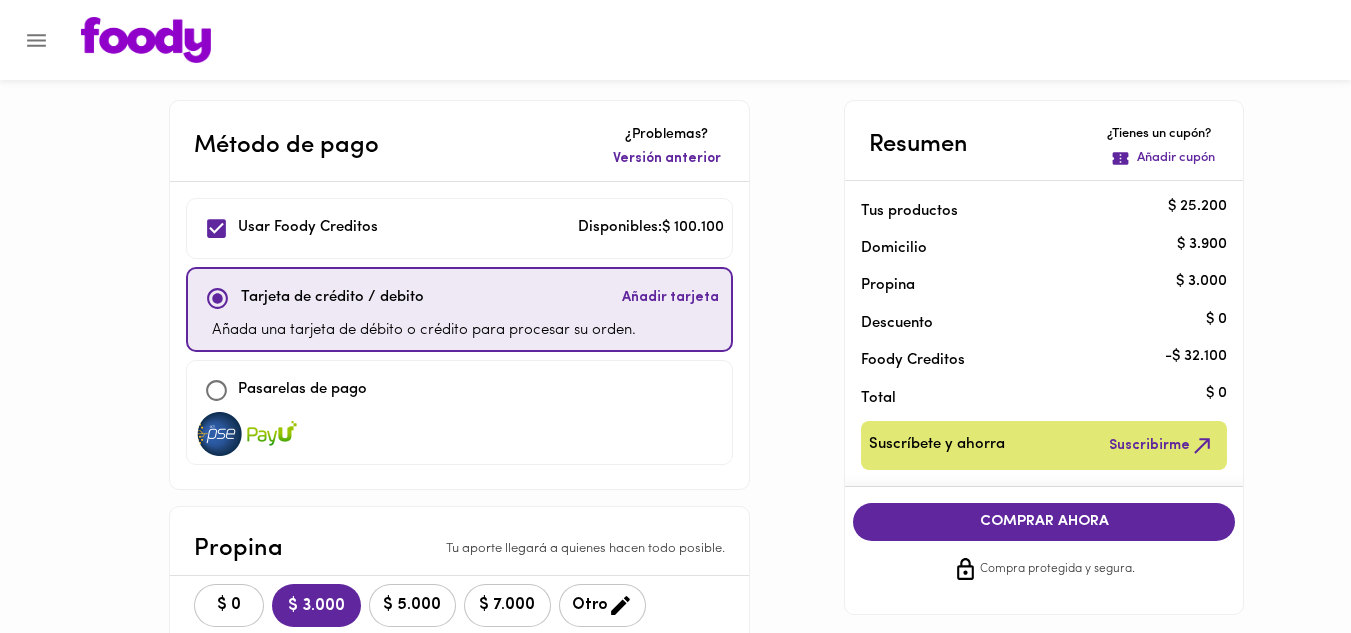scroll, scrollTop: 100, scrollLeft: 0, axis: vertical 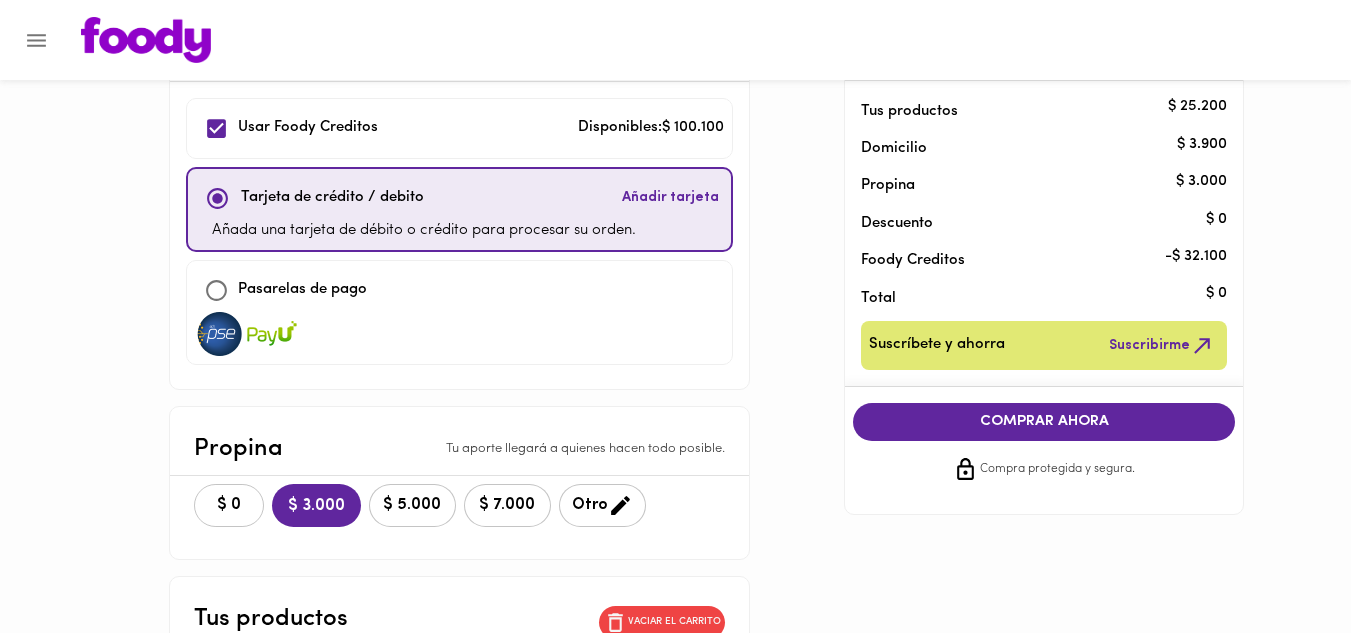 click on "$ 0" at bounding box center (229, 505) 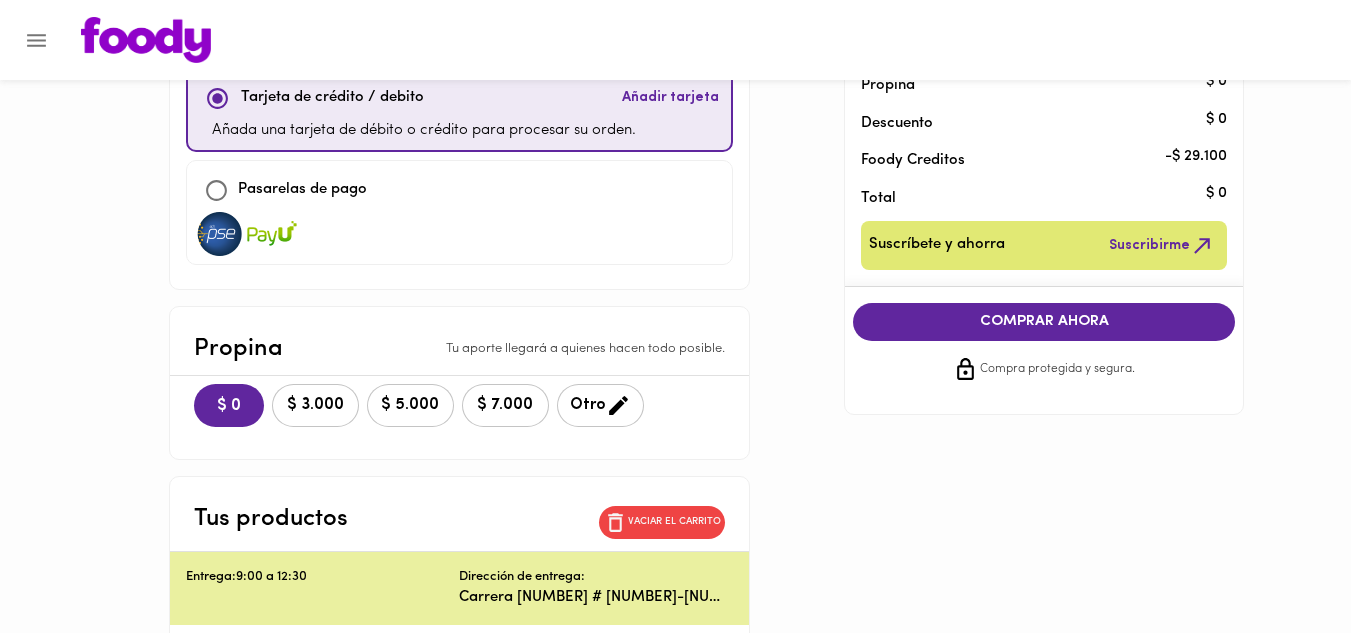 scroll, scrollTop: 100, scrollLeft: 0, axis: vertical 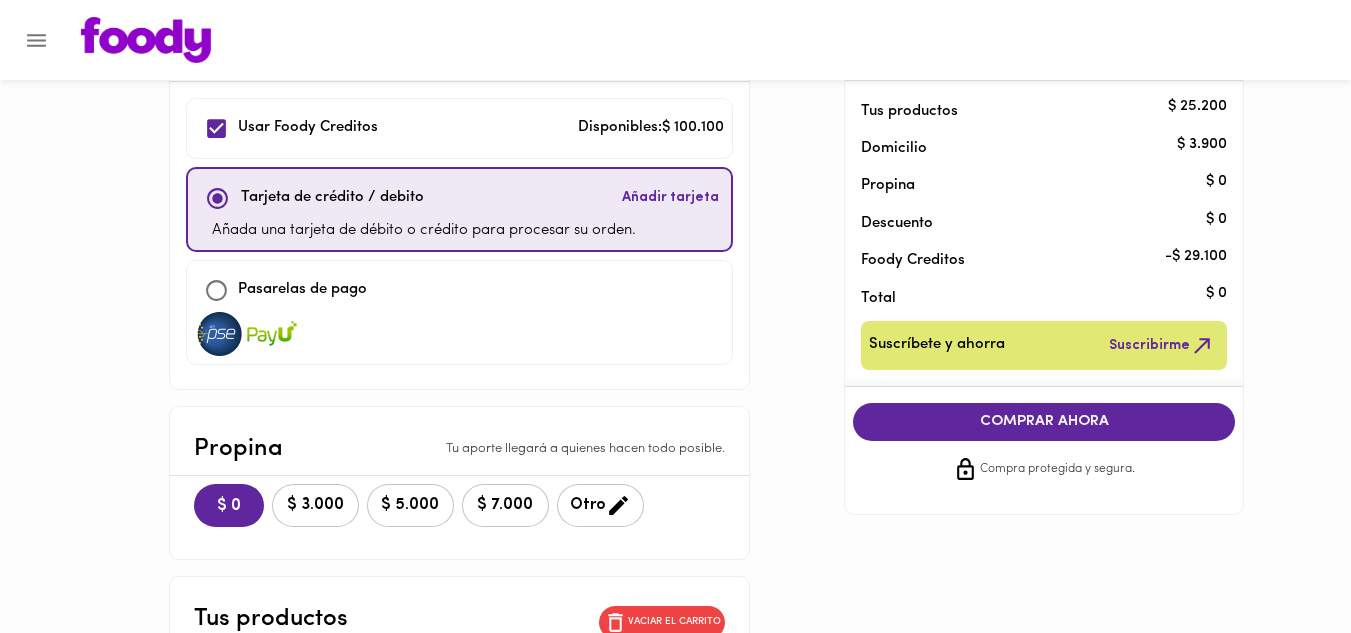 click on "COMPRAR AHORA" at bounding box center (1044, 422) 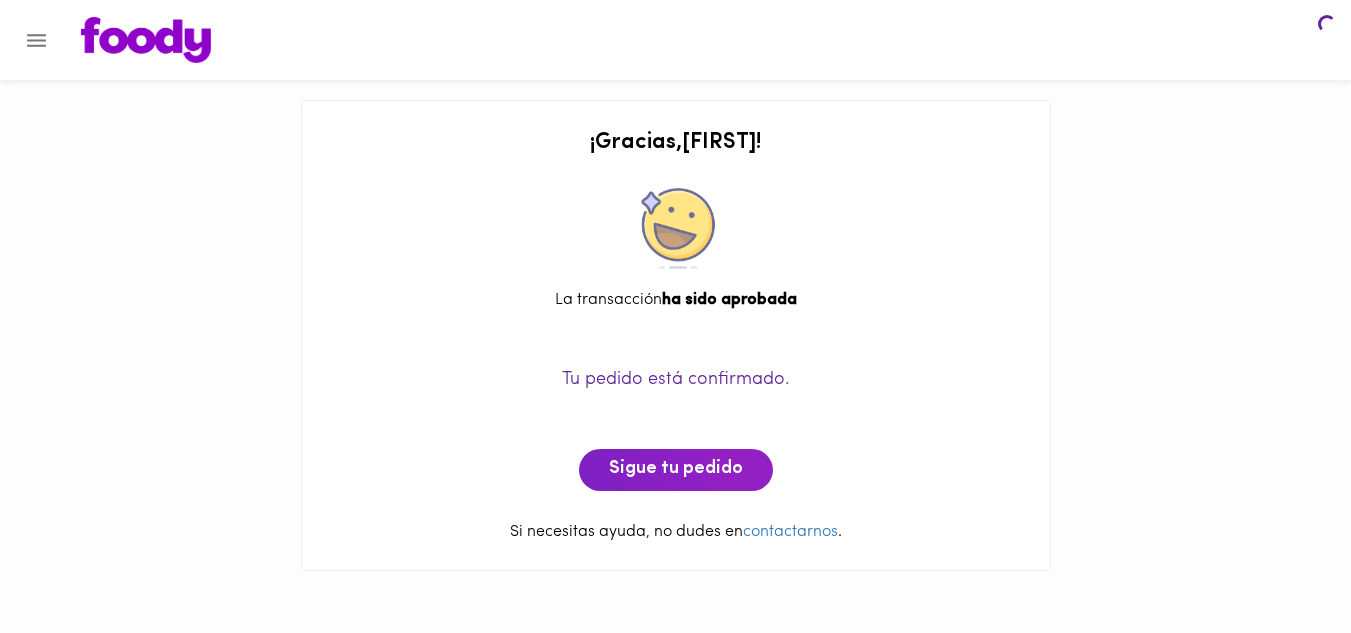 scroll, scrollTop: 0, scrollLeft: 0, axis: both 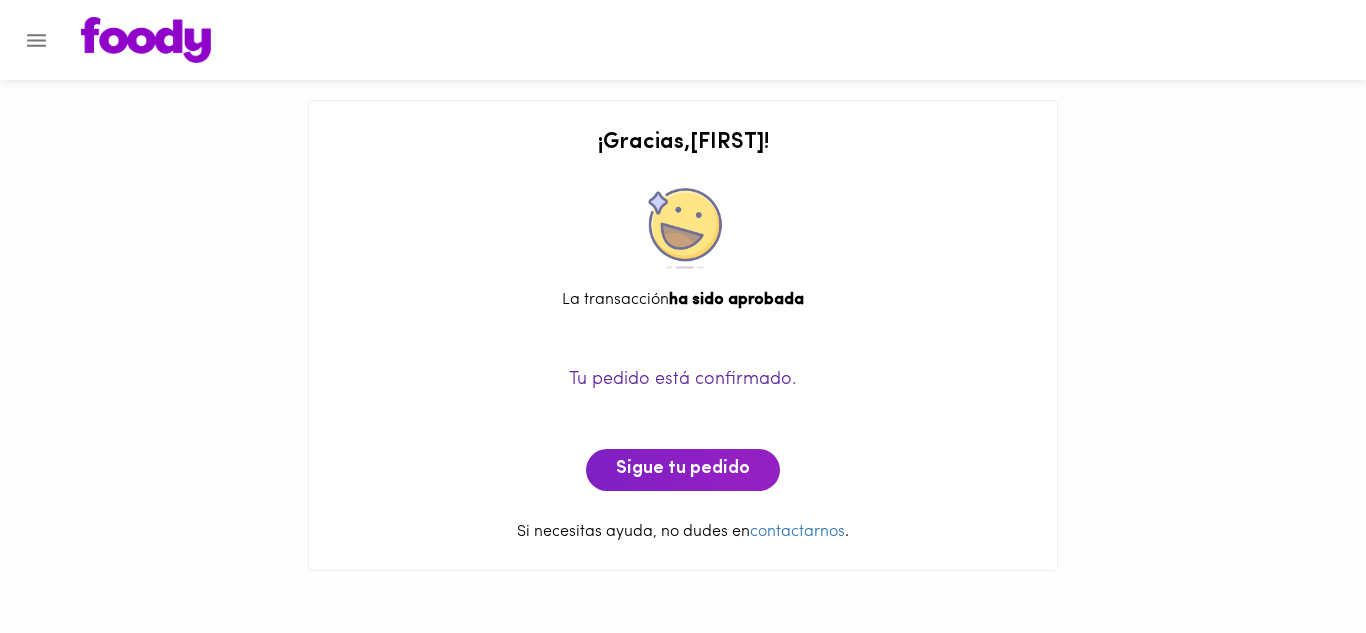click 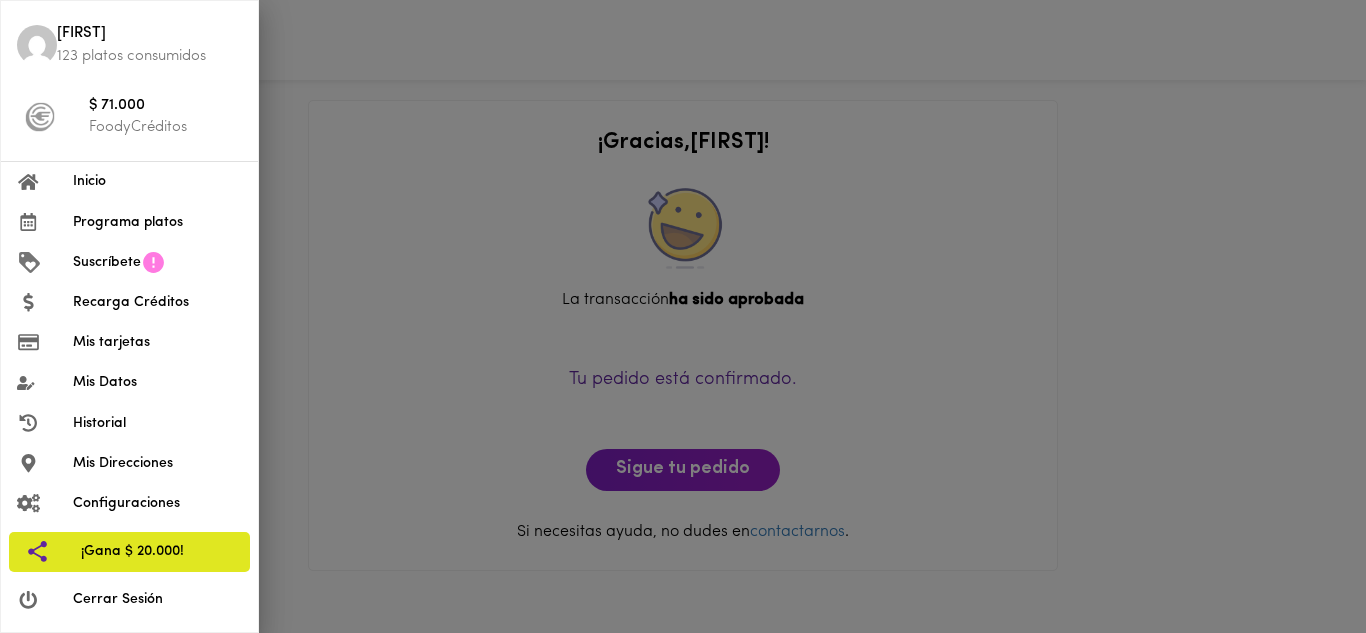 click on "Cerrar Sesión" at bounding box center [157, 599] 